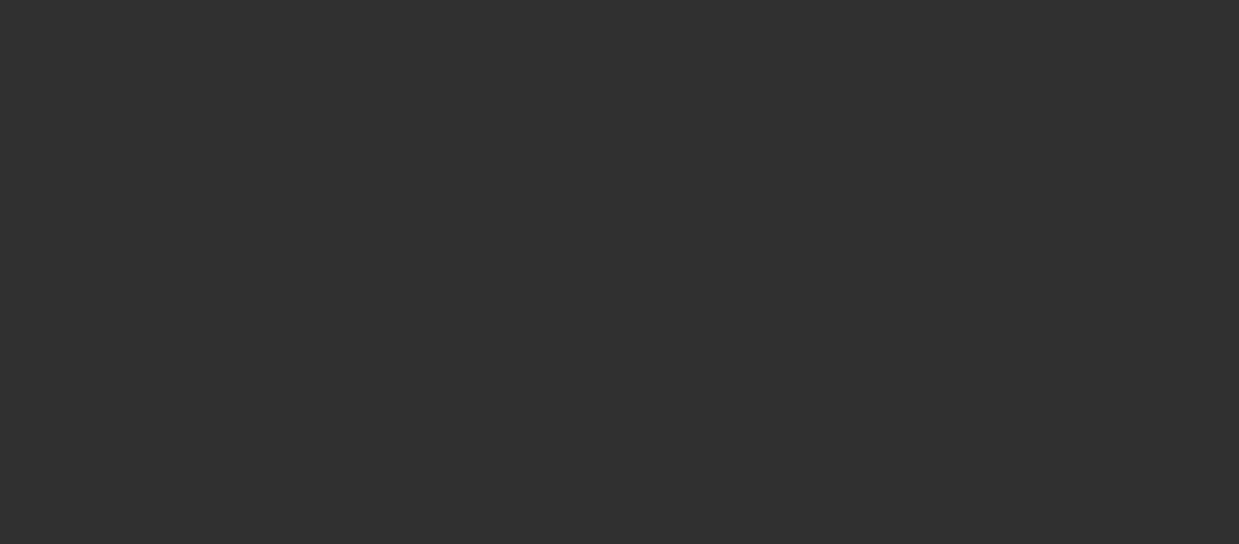 scroll, scrollTop: 0, scrollLeft: 0, axis: both 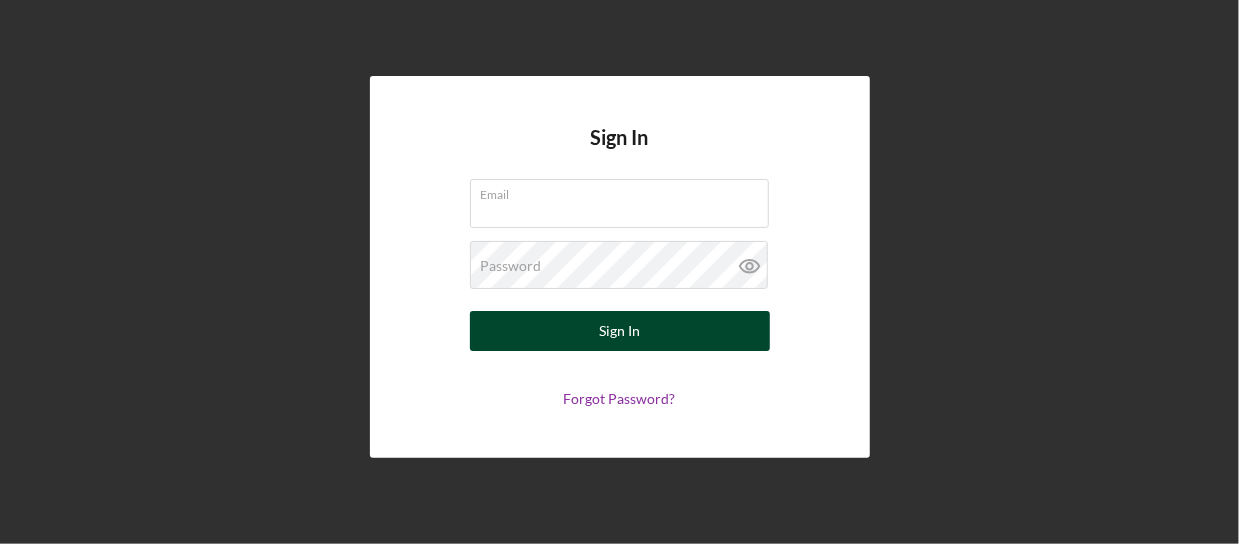 type on "TheMarshmallowExpress@yahoo.com" 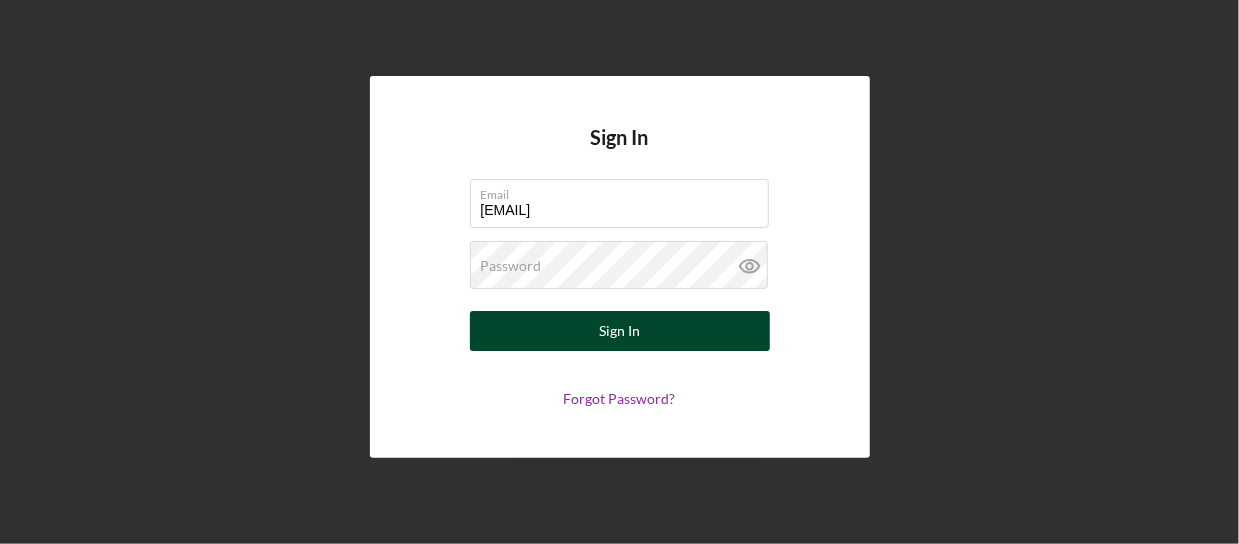 click on "Sign In" at bounding box center [619, 331] 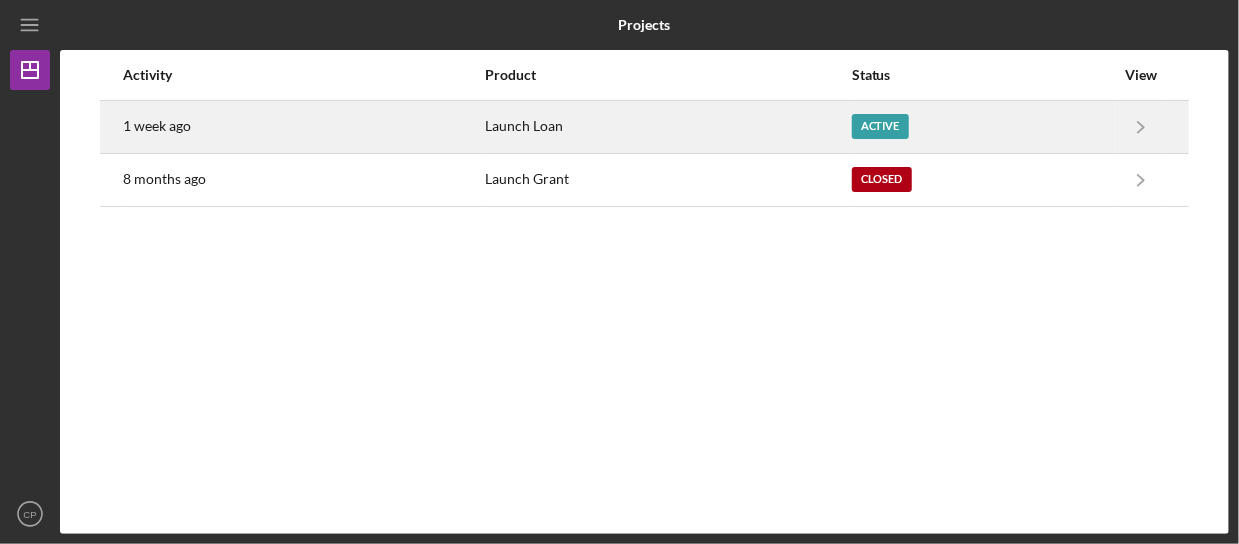 click on "Active" at bounding box center (880, 126) 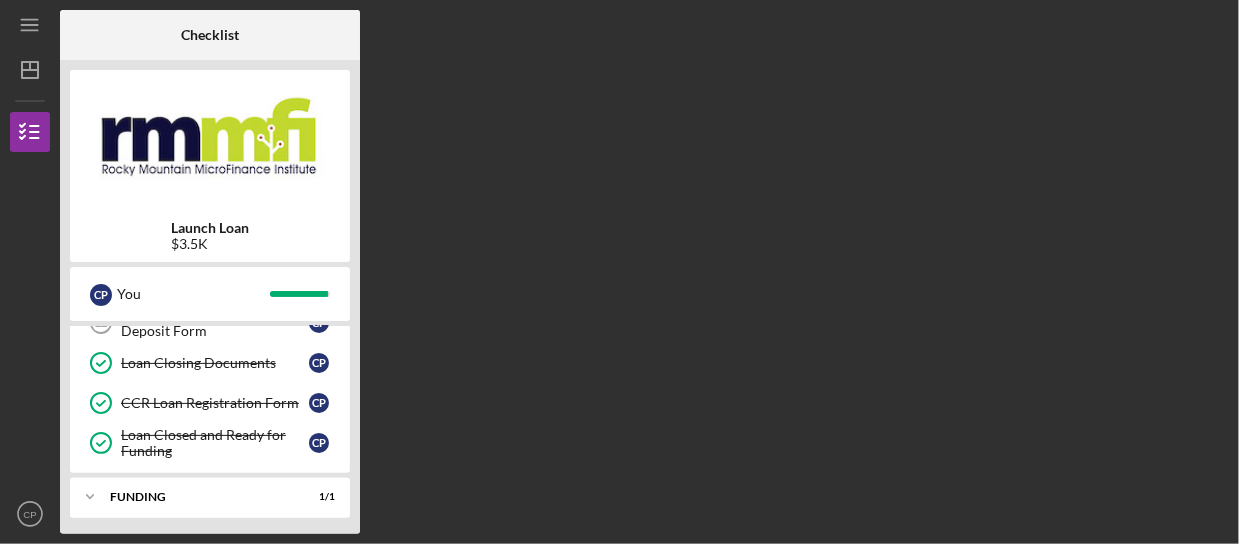 scroll, scrollTop: 0, scrollLeft: 0, axis: both 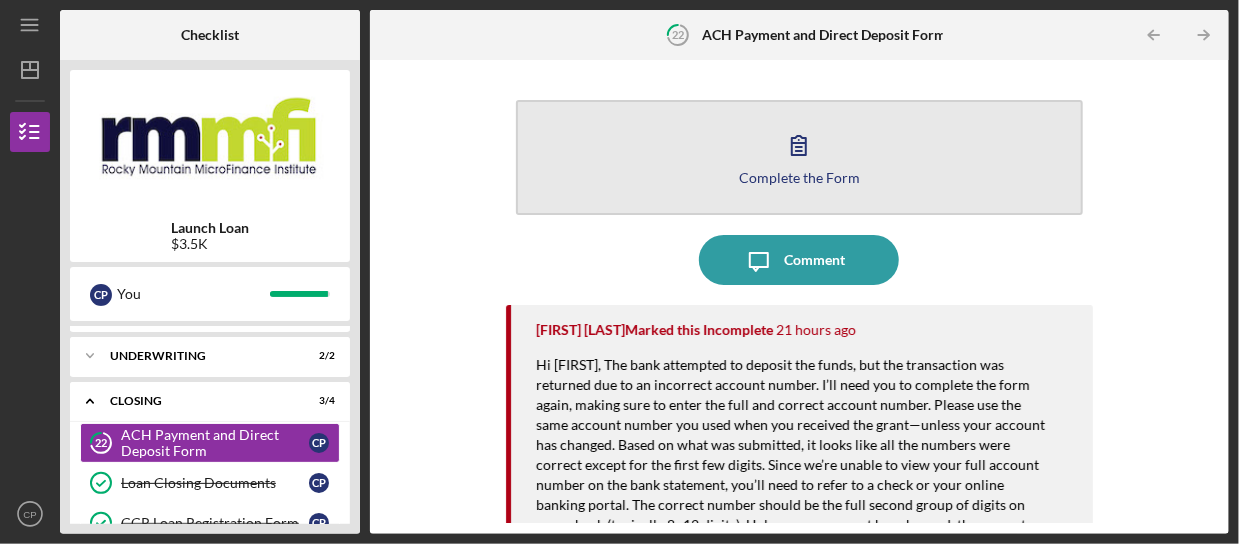 click 